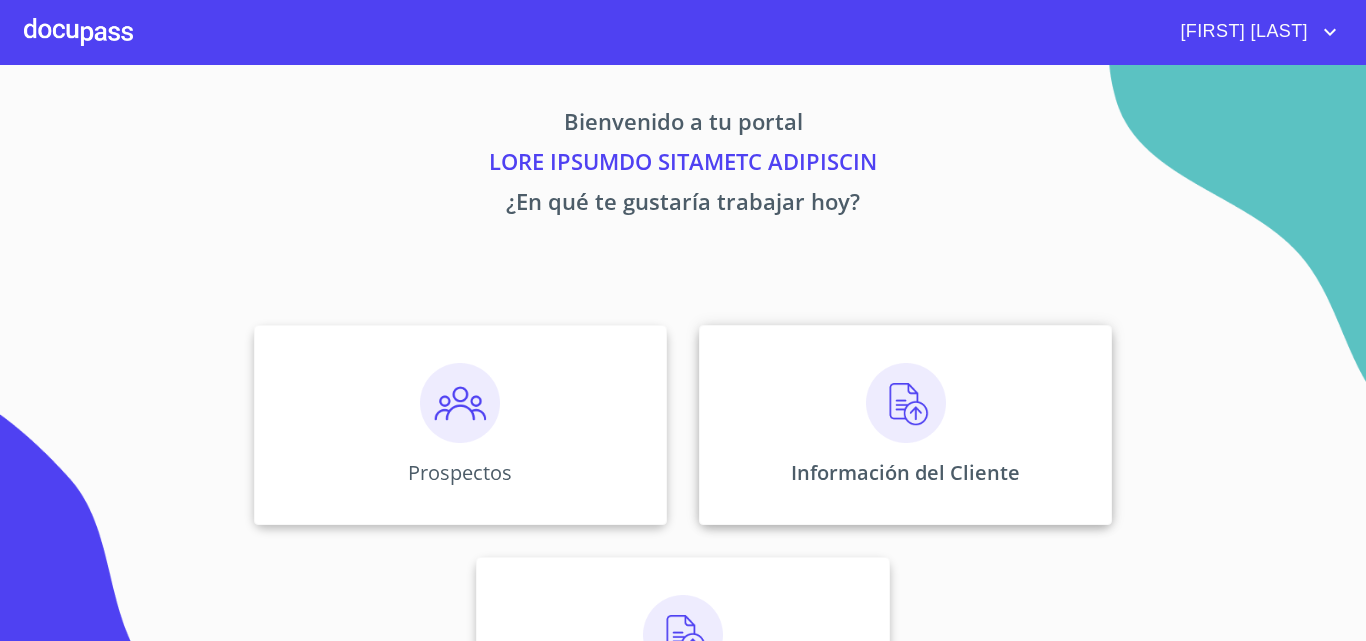 scroll, scrollTop: 0, scrollLeft: 0, axis: both 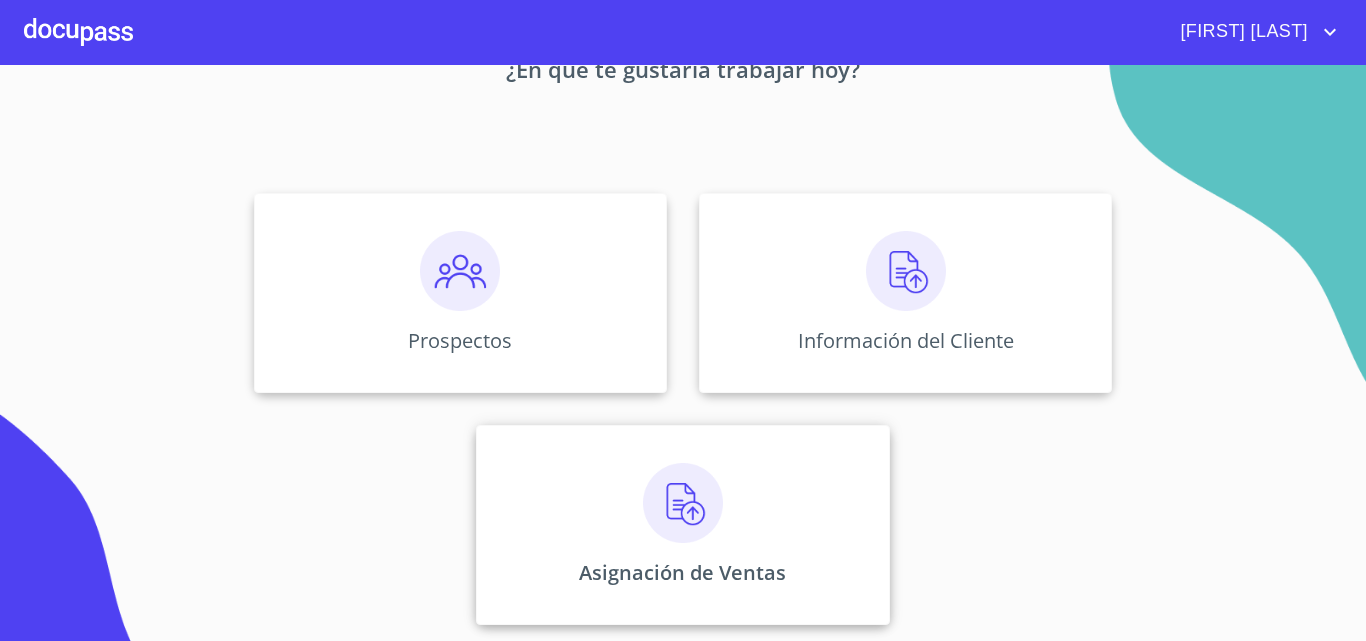 click at bounding box center (460, 271) 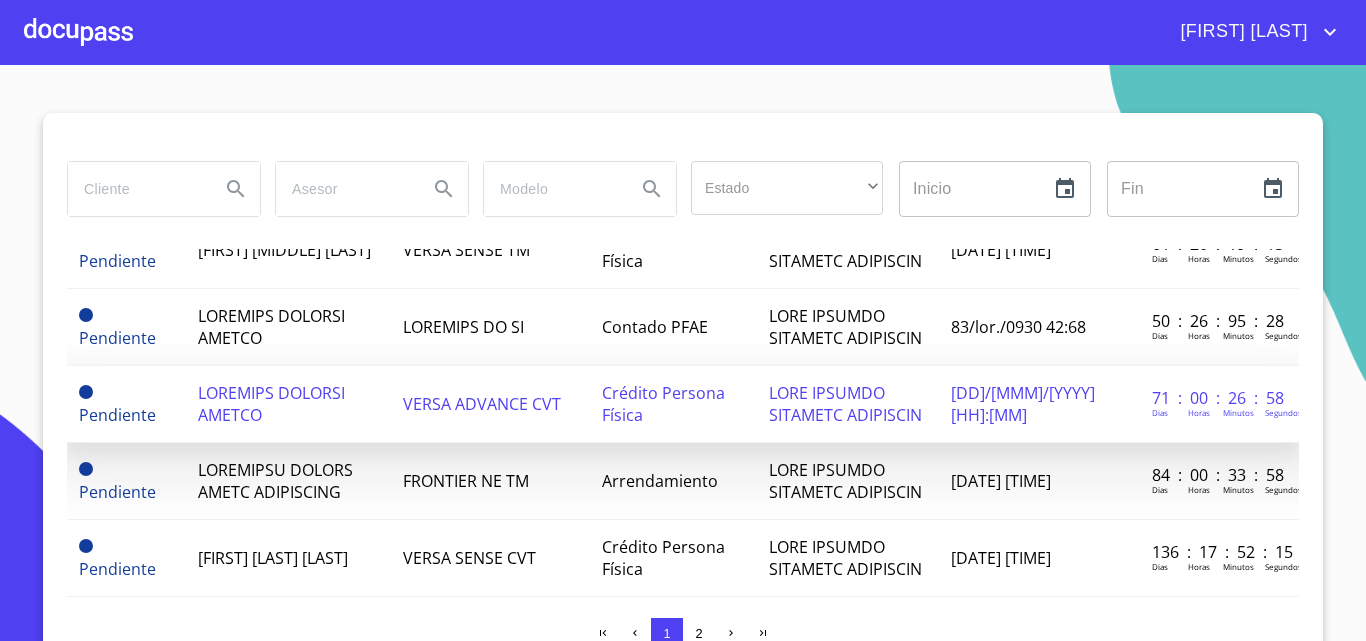 scroll, scrollTop: 700, scrollLeft: 0, axis: vertical 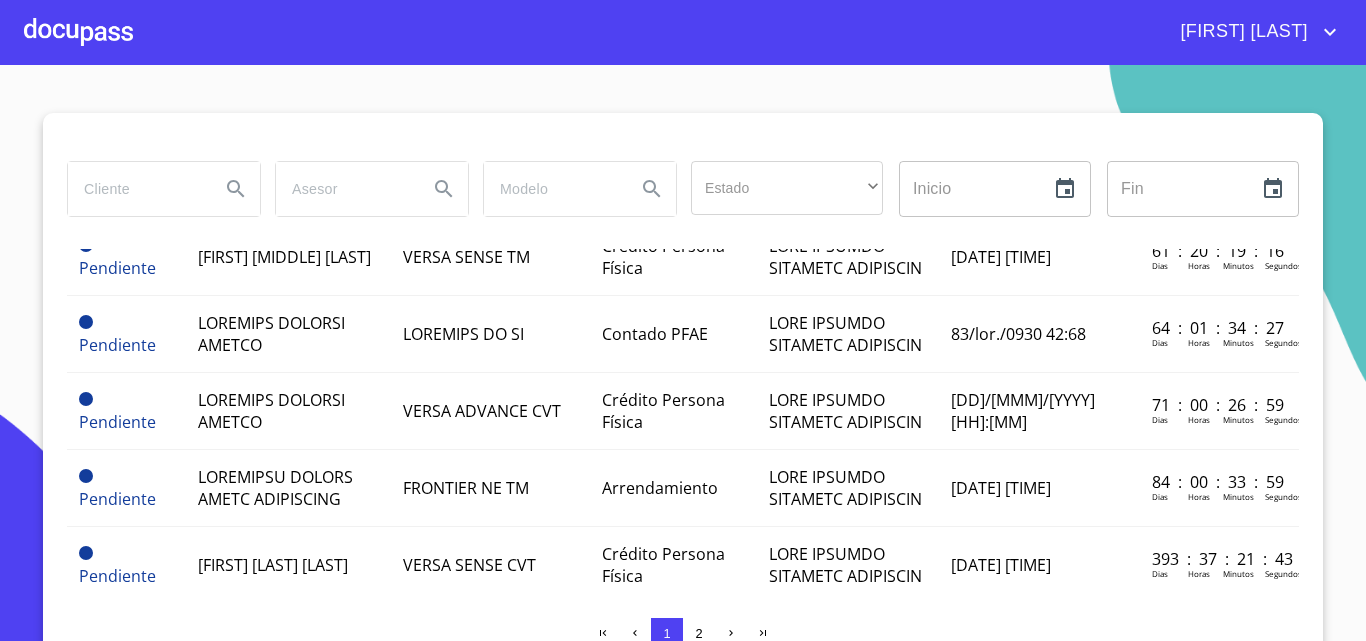 click at bounding box center [136, 189] 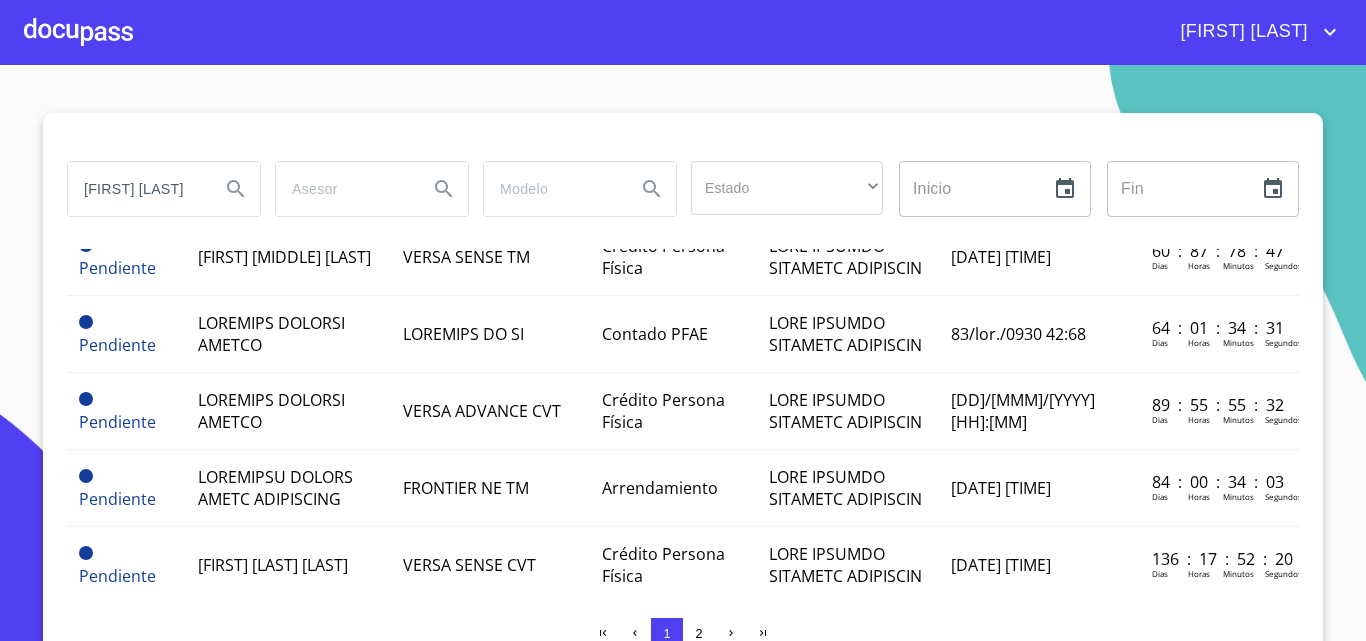 type on "[FIRST] [LAST]" 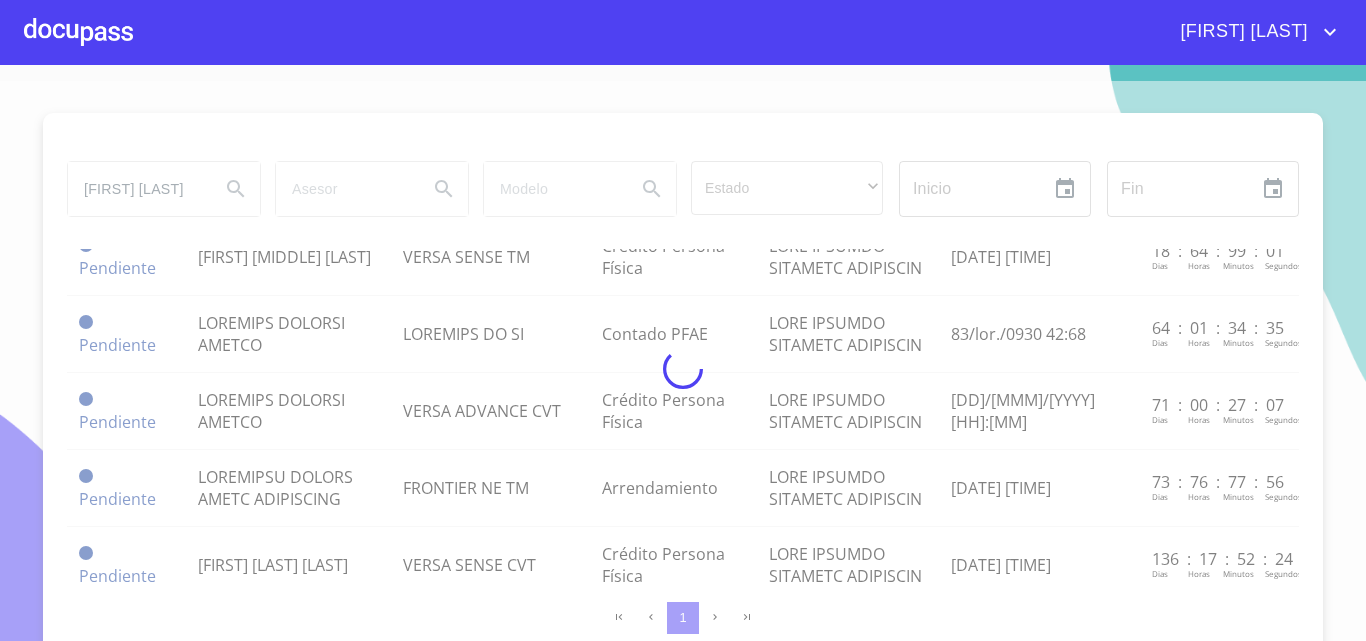 scroll, scrollTop: 0, scrollLeft: 0, axis: both 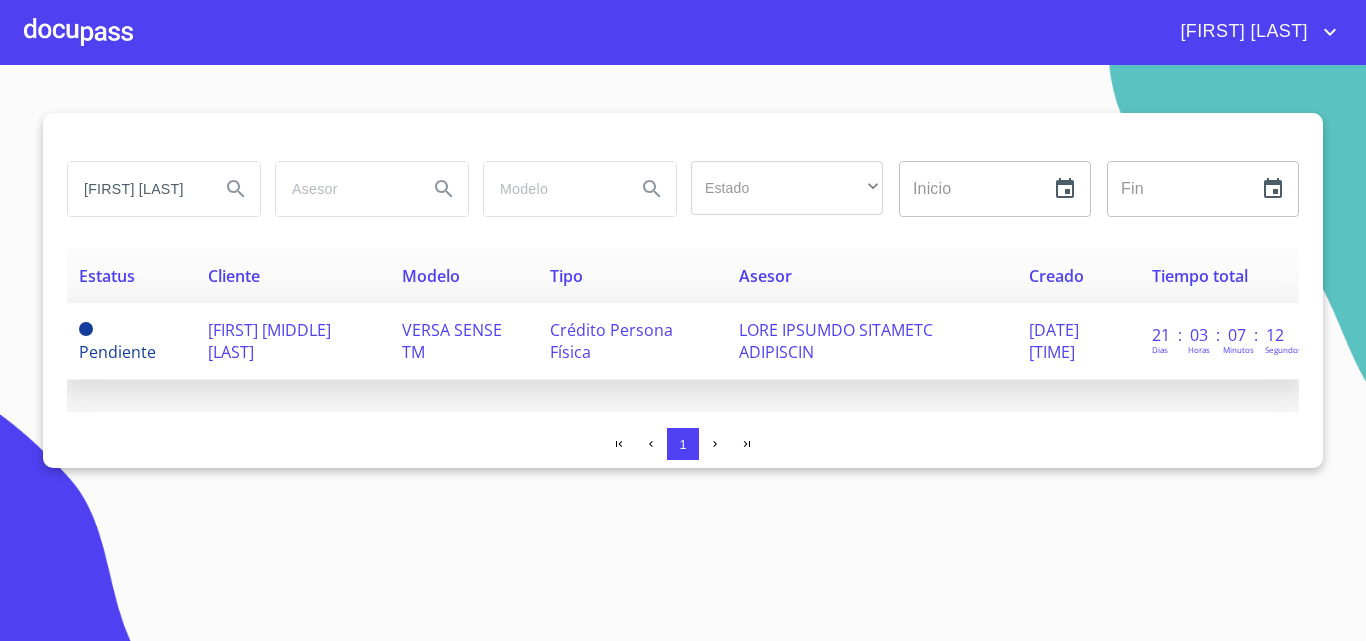 click on "[FIRST] [MIDDLE] [LAST]" at bounding box center (117, 341) 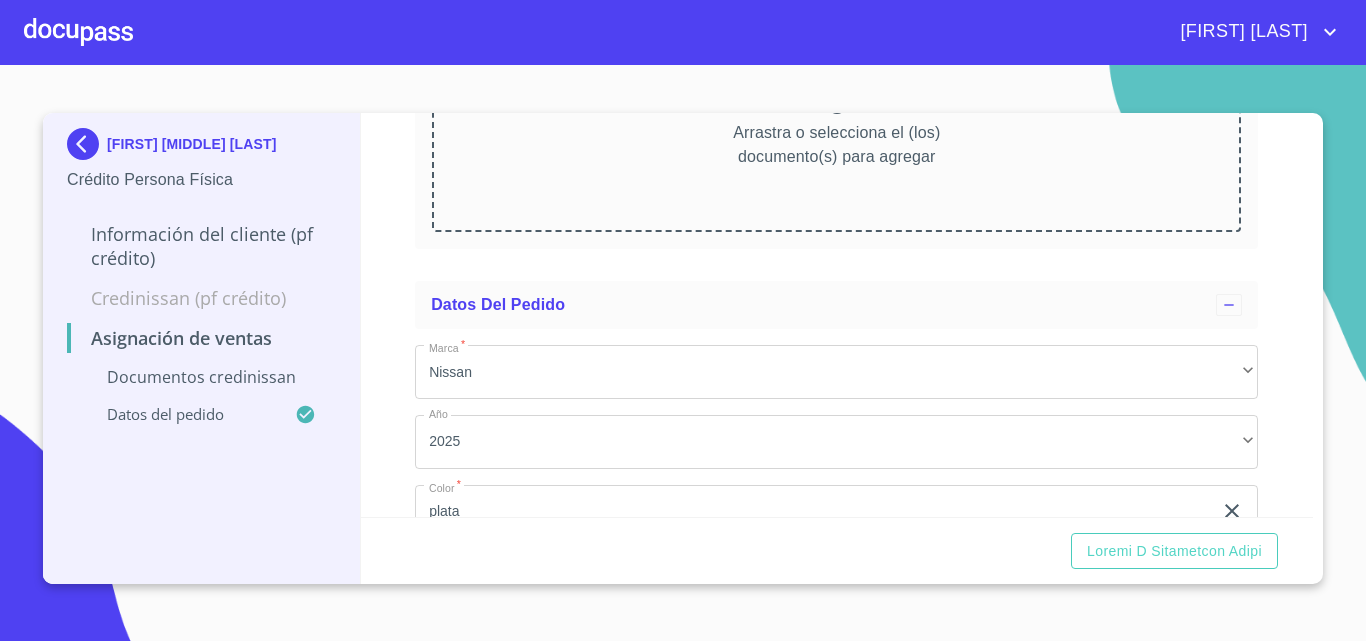 scroll, scrollTop: 500, scrollLeft: 0, axis: vertical 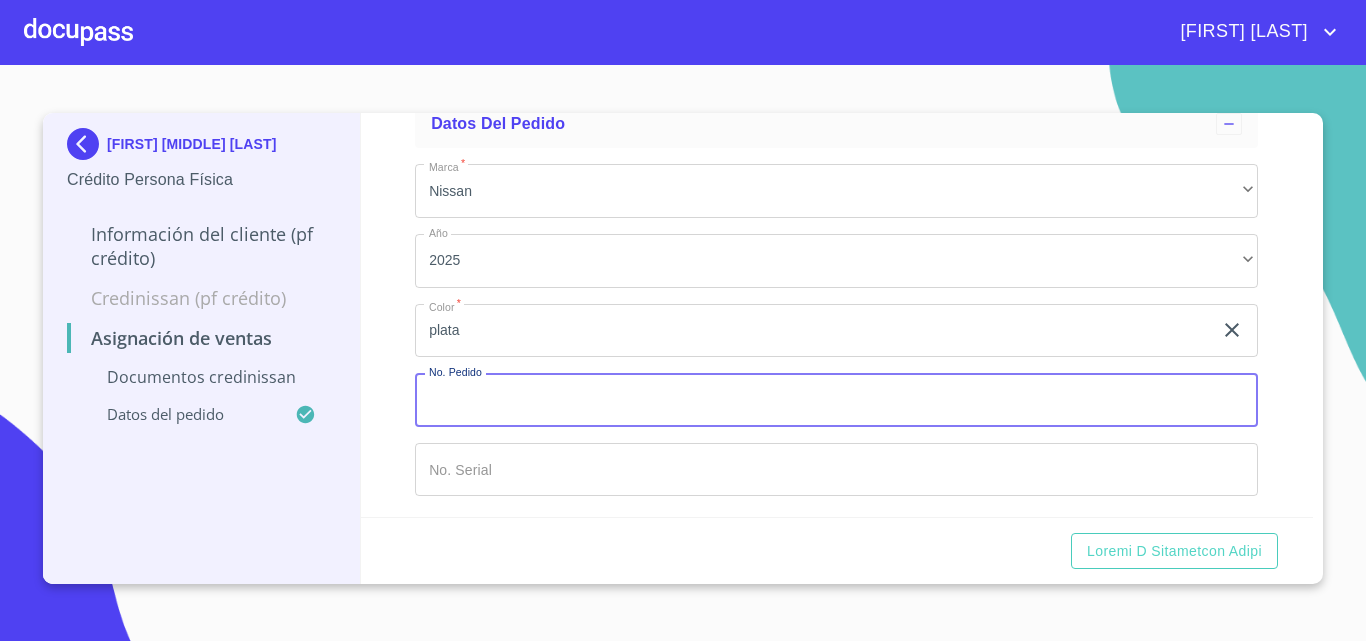 click on "Marca   *" at bounding box center [836, 400] 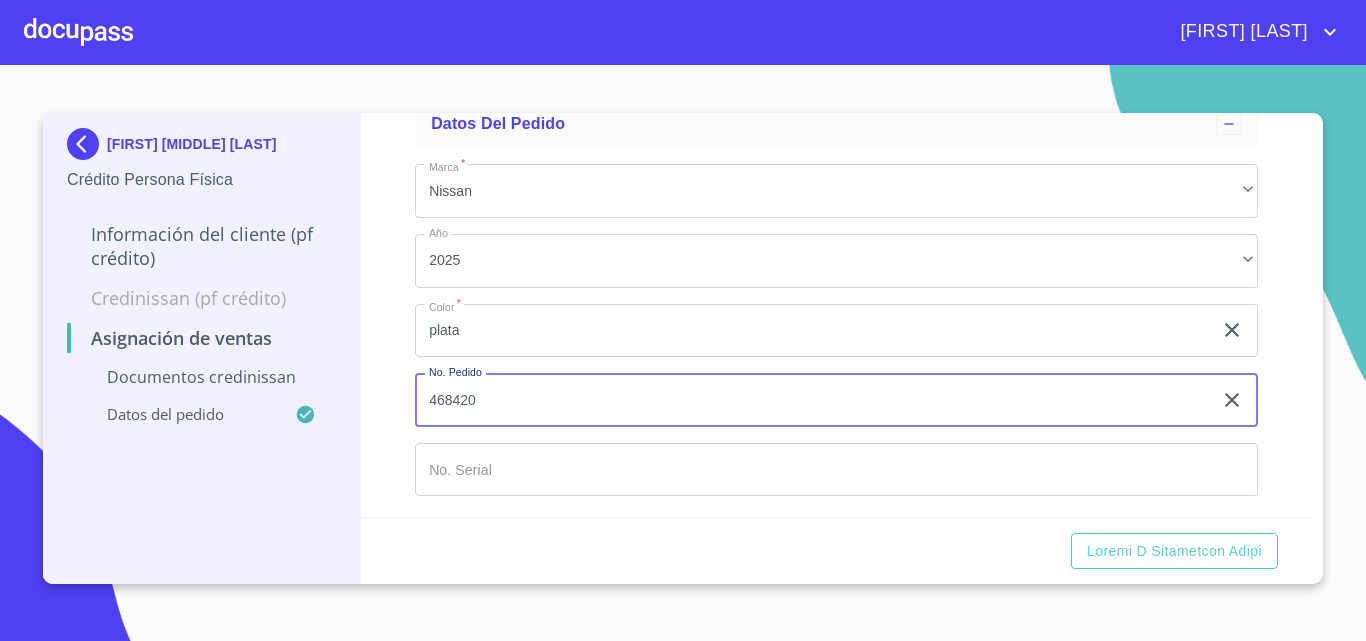 type on "468420" 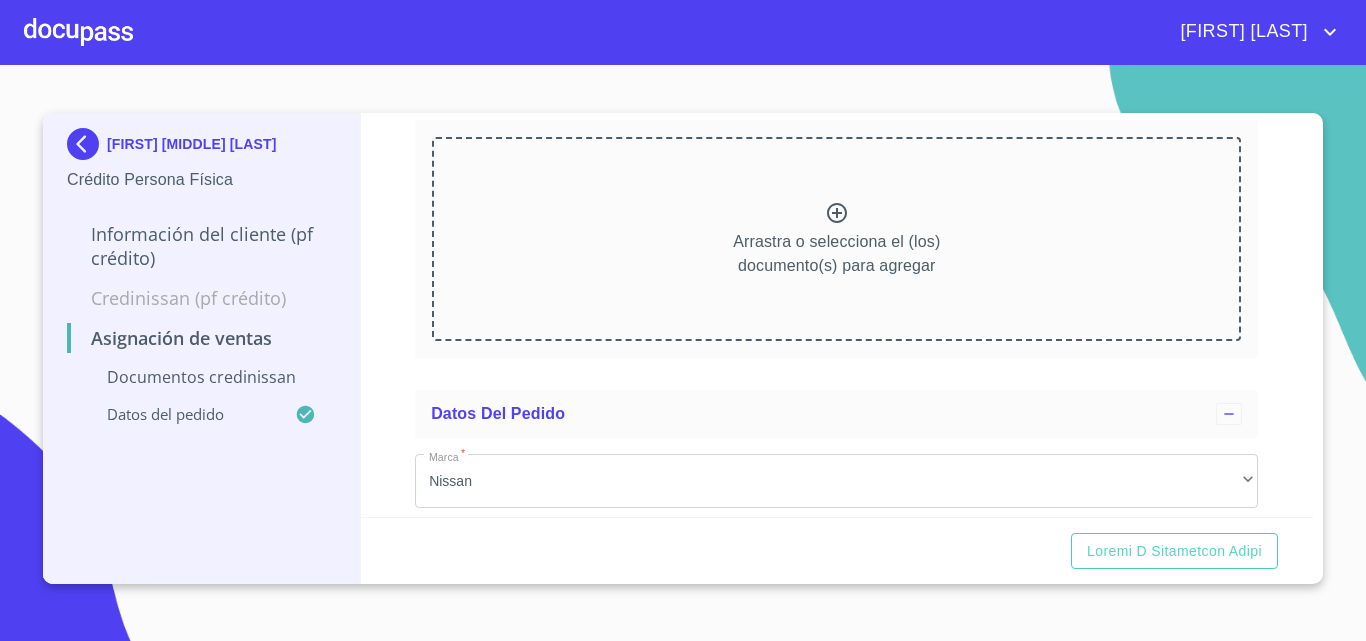 scroll, scrollTop: 103, scrollLeft: 0, axis: vertical 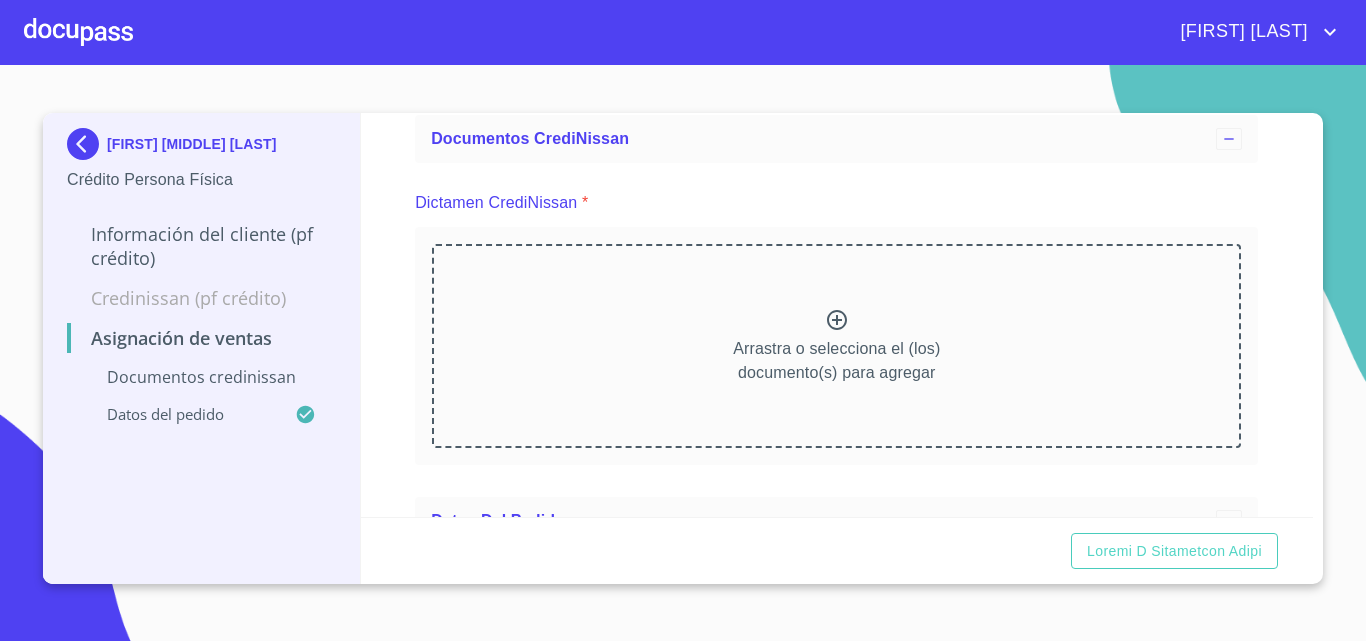 type on "[USERNAME]" 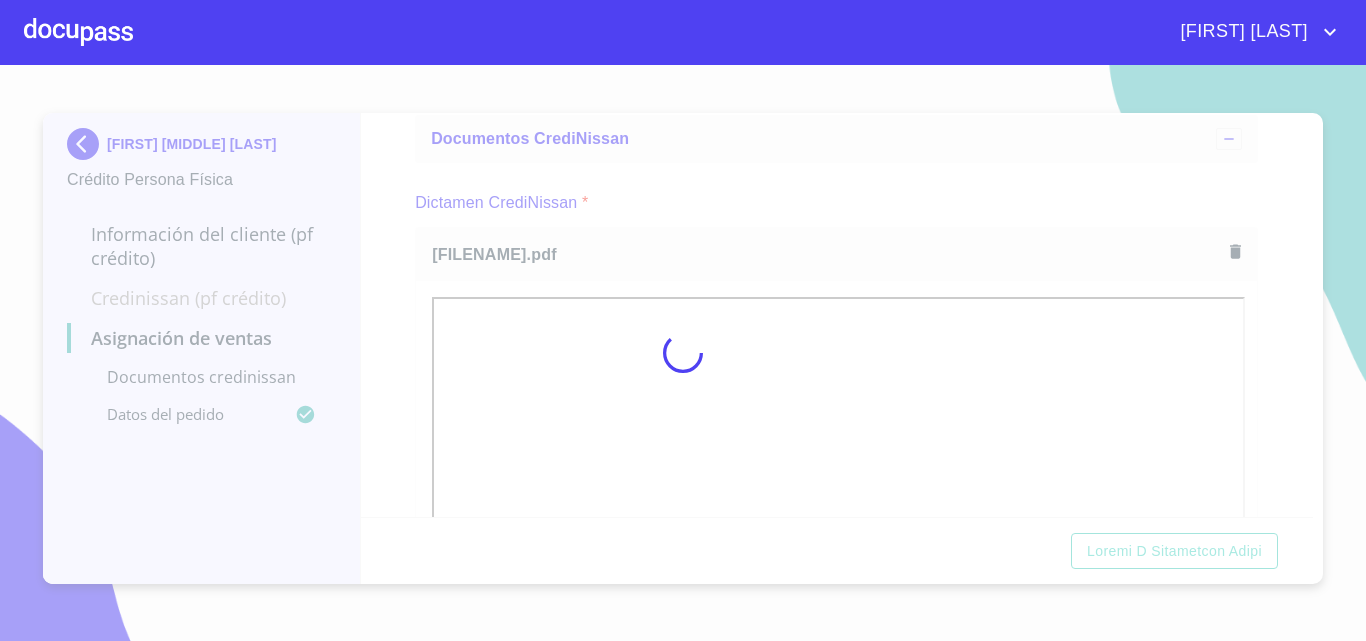 click at bounding box center (683, 353) 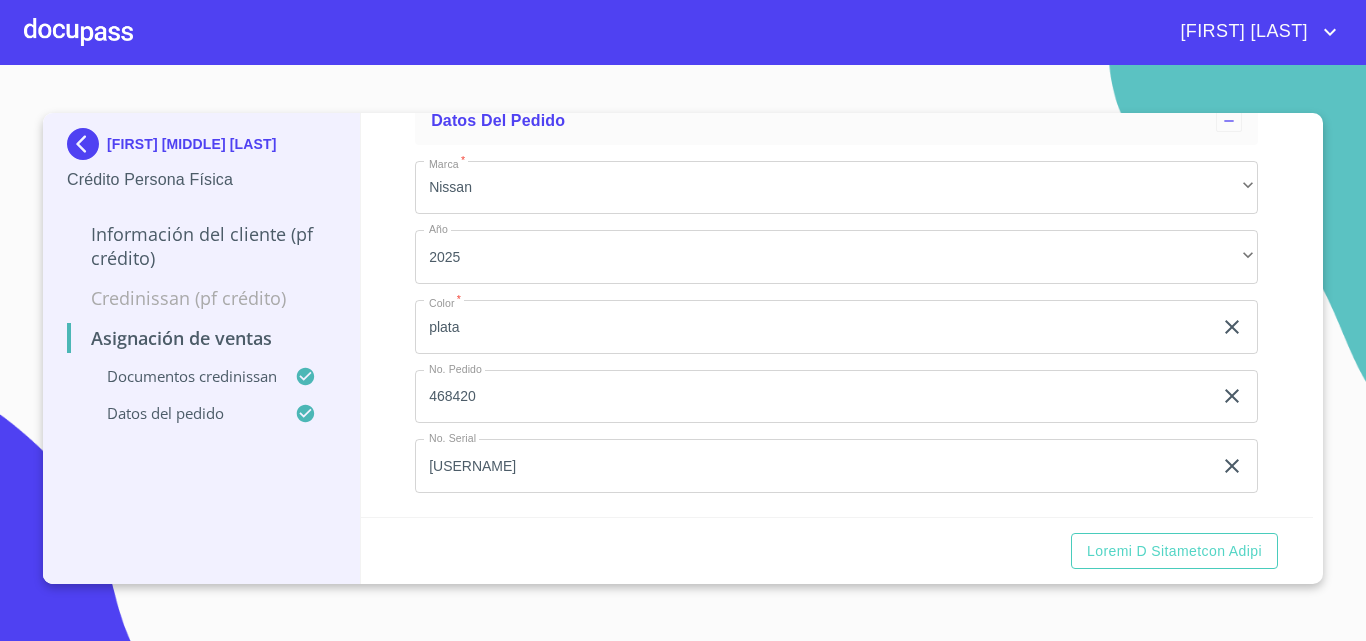 scroll, scrollTop: 0, scrollLeft: 0, axis: both 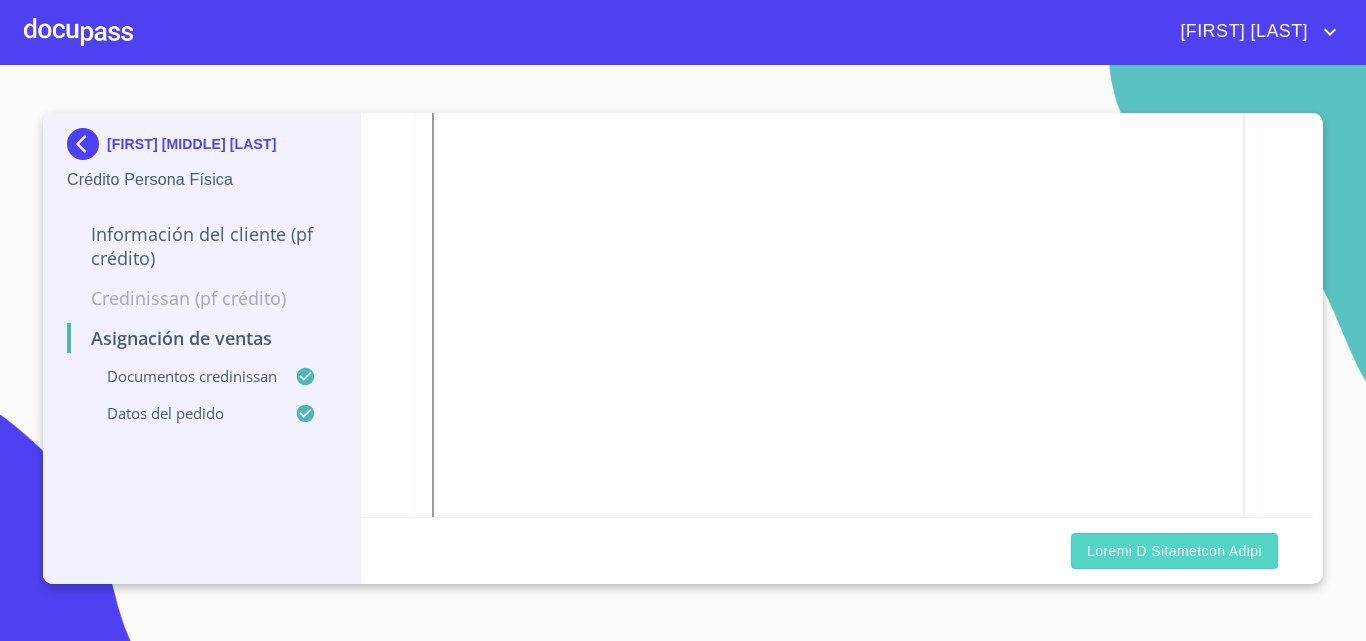 click on "Loremi d Sitametcon adipi" at bounding box center (1174, 551) 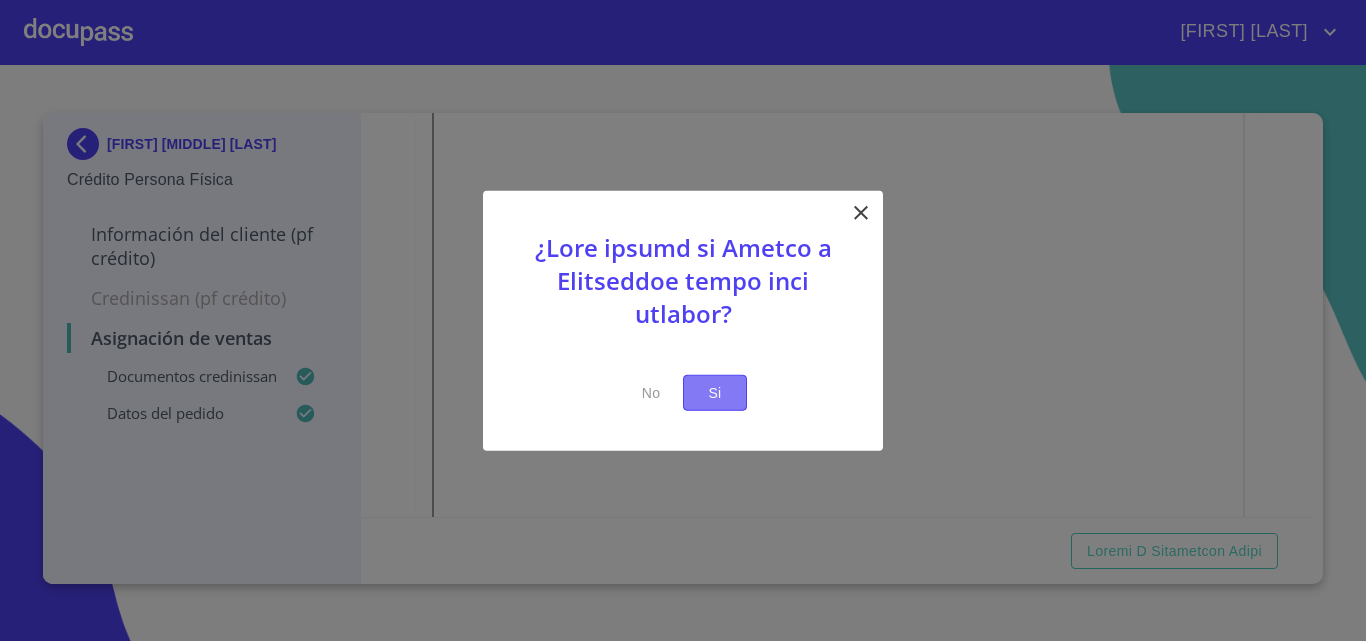 click on "Si" at bounding box center [715, 392] 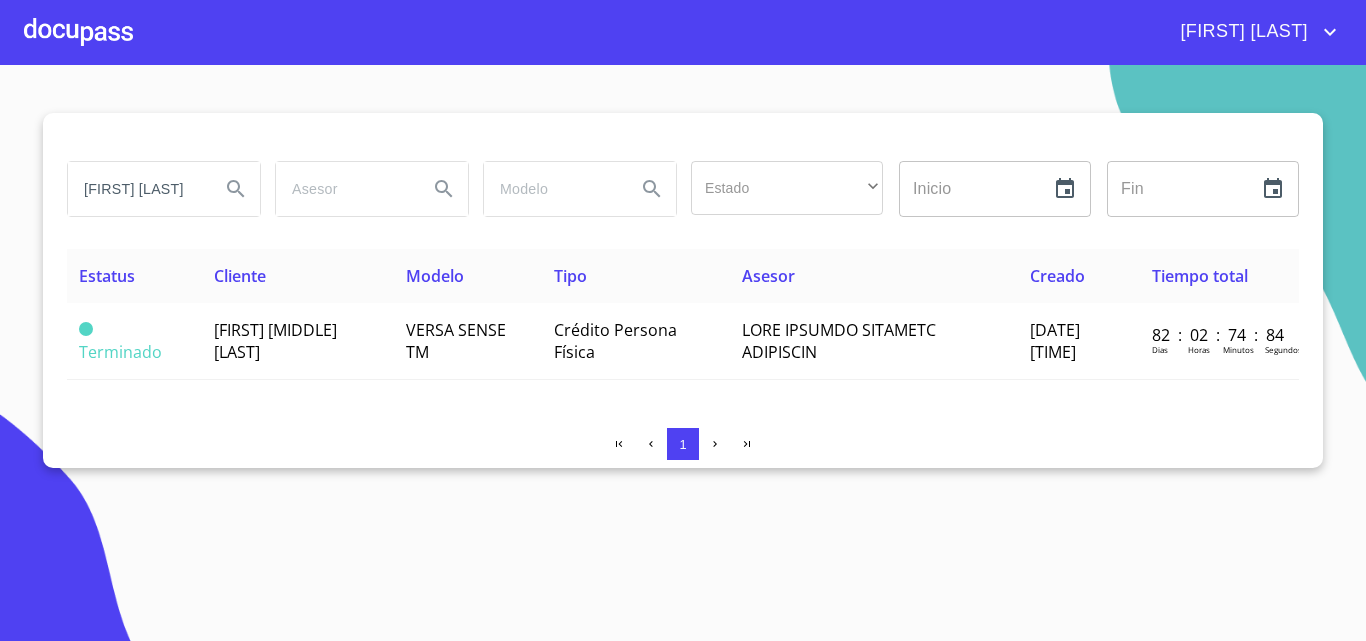click at bounding box center [78, 32] 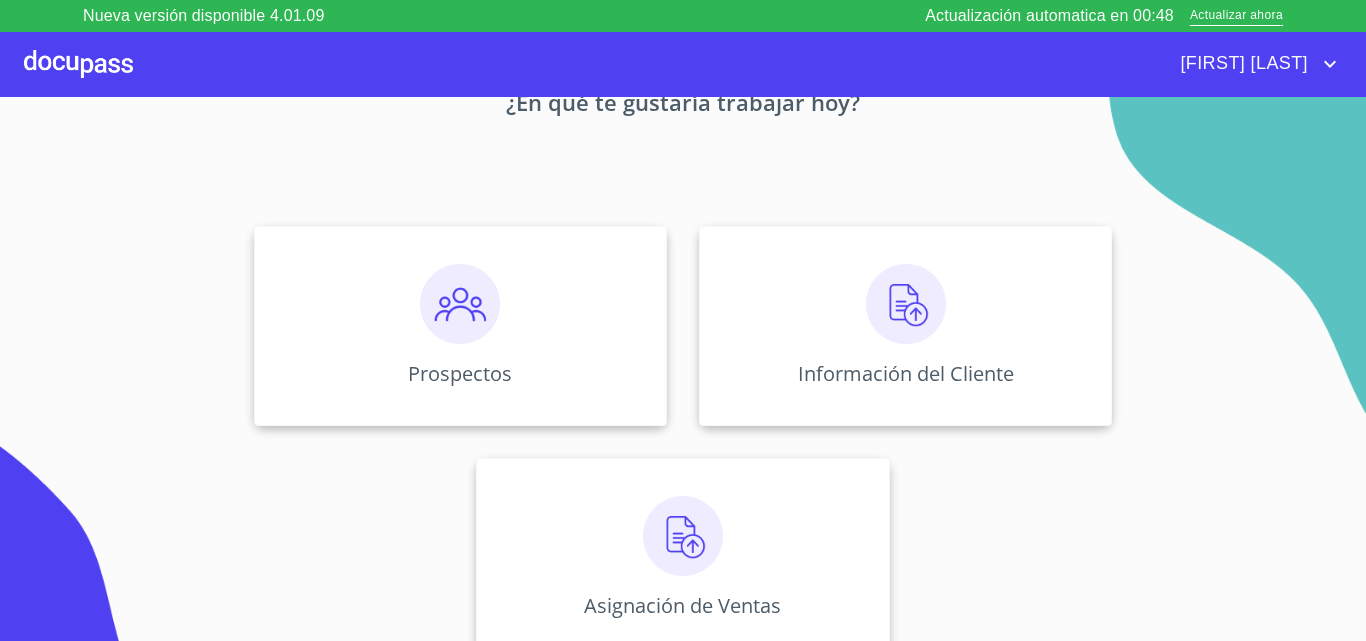 scroll, scrollTop: 132, scrollLeft: 0, axis: vertical 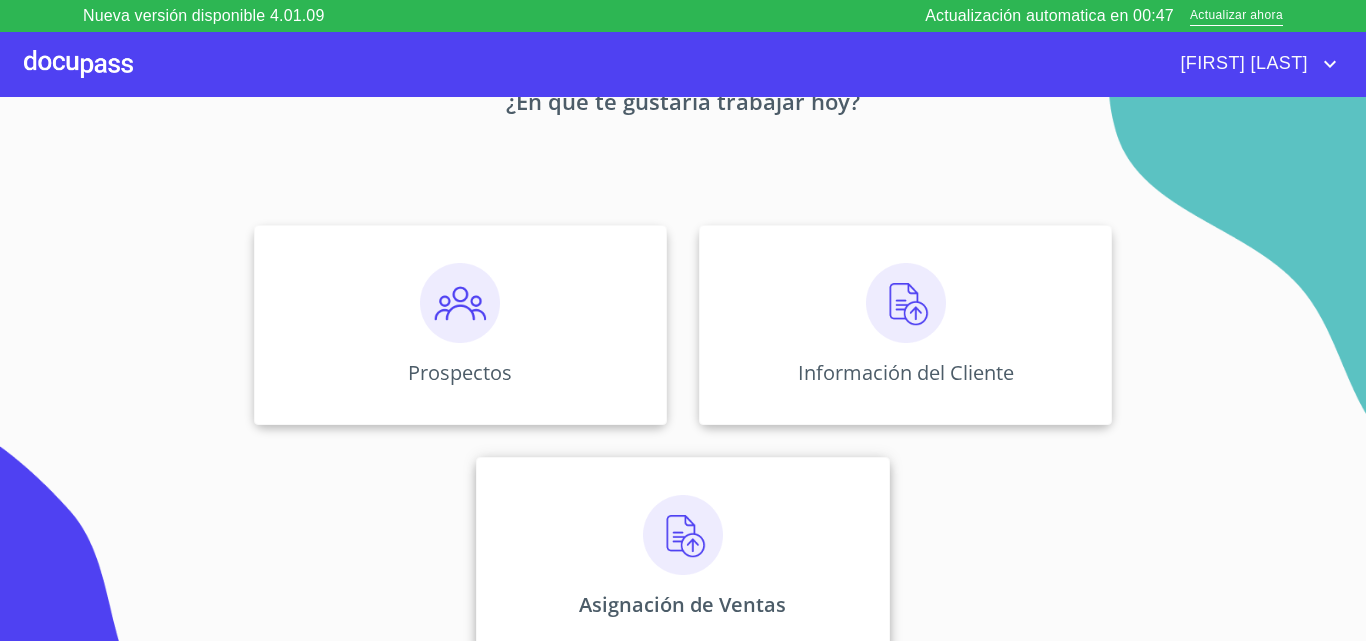 click at bounding box center [460, 303] 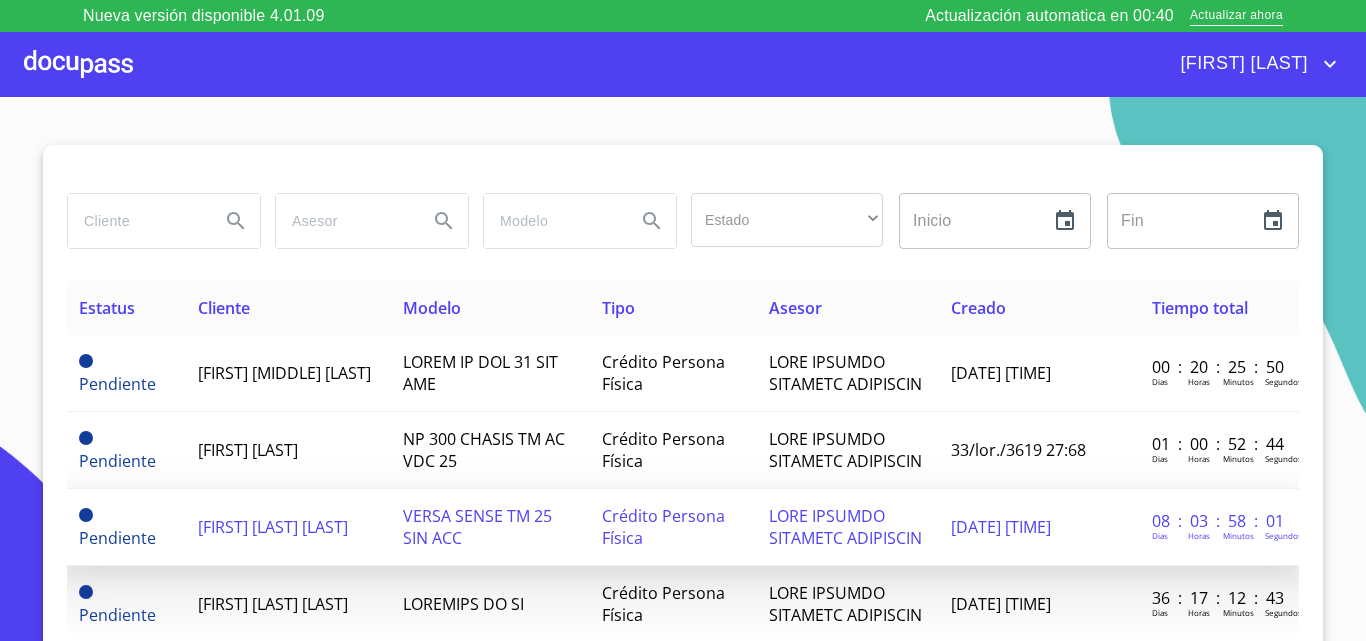 click on "[FIRST] [LAST] [LAST]" at bounding box center (117, 373) 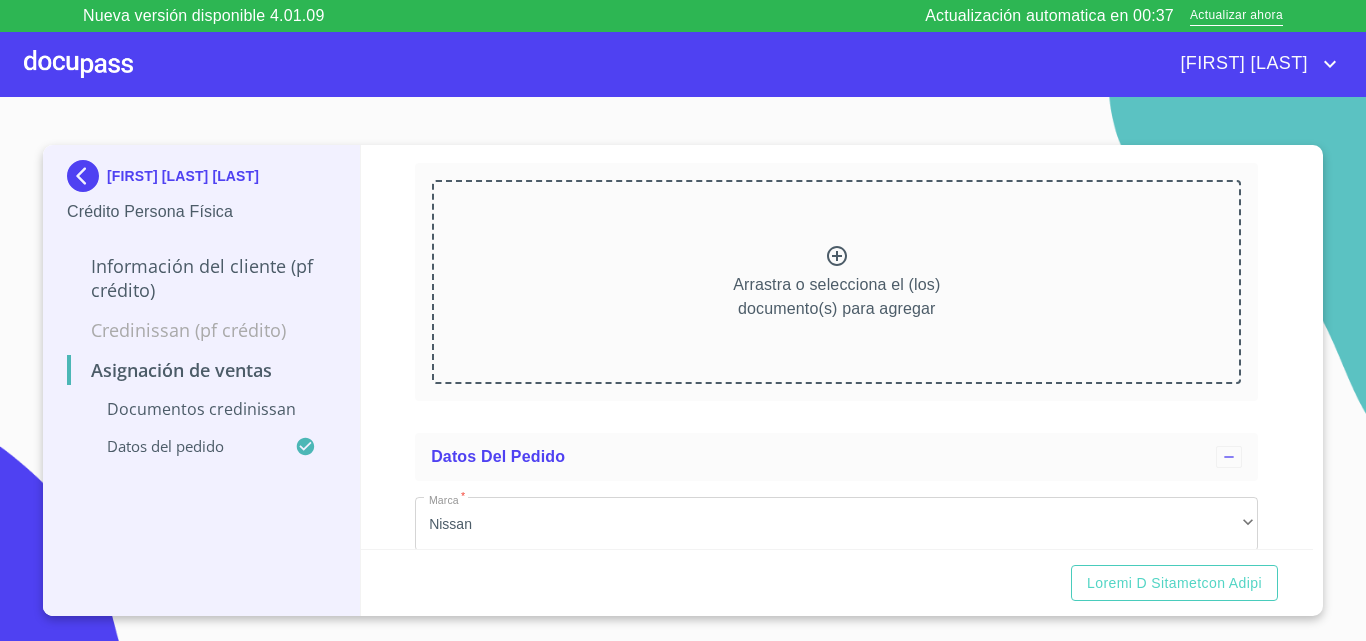 scroll, scrollTop: 200, scrollLeft: 0, axis: vertical 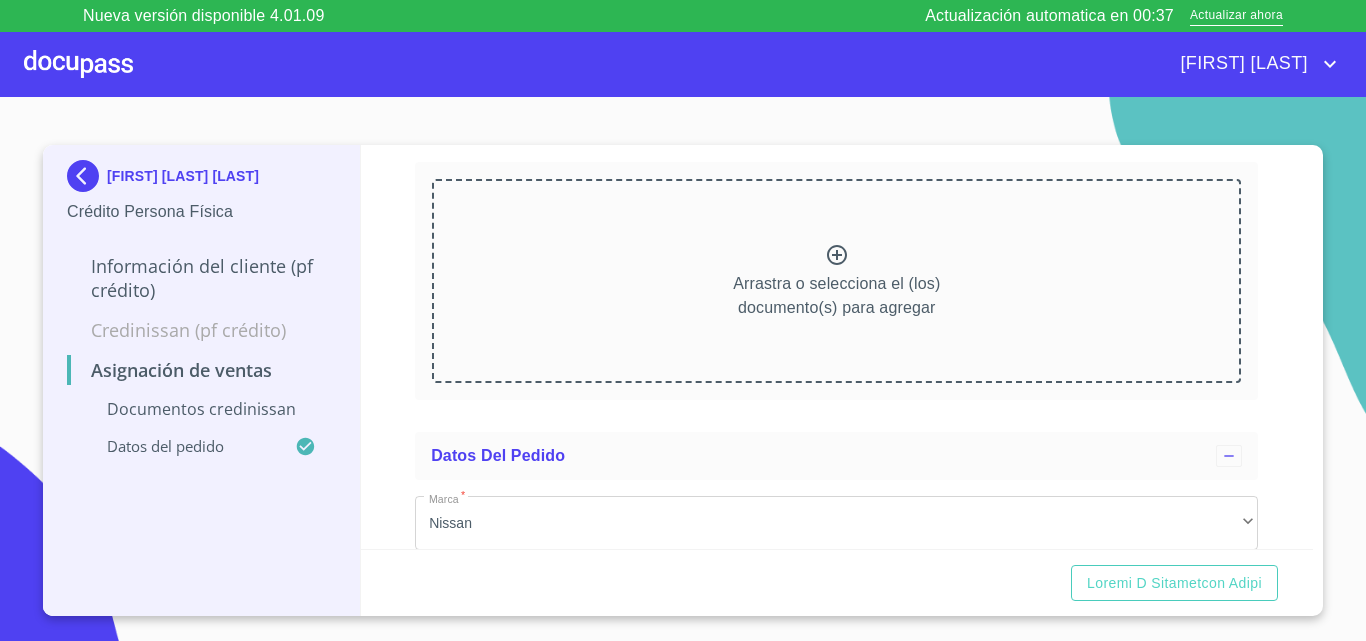 click at bounding box center (837, 255) 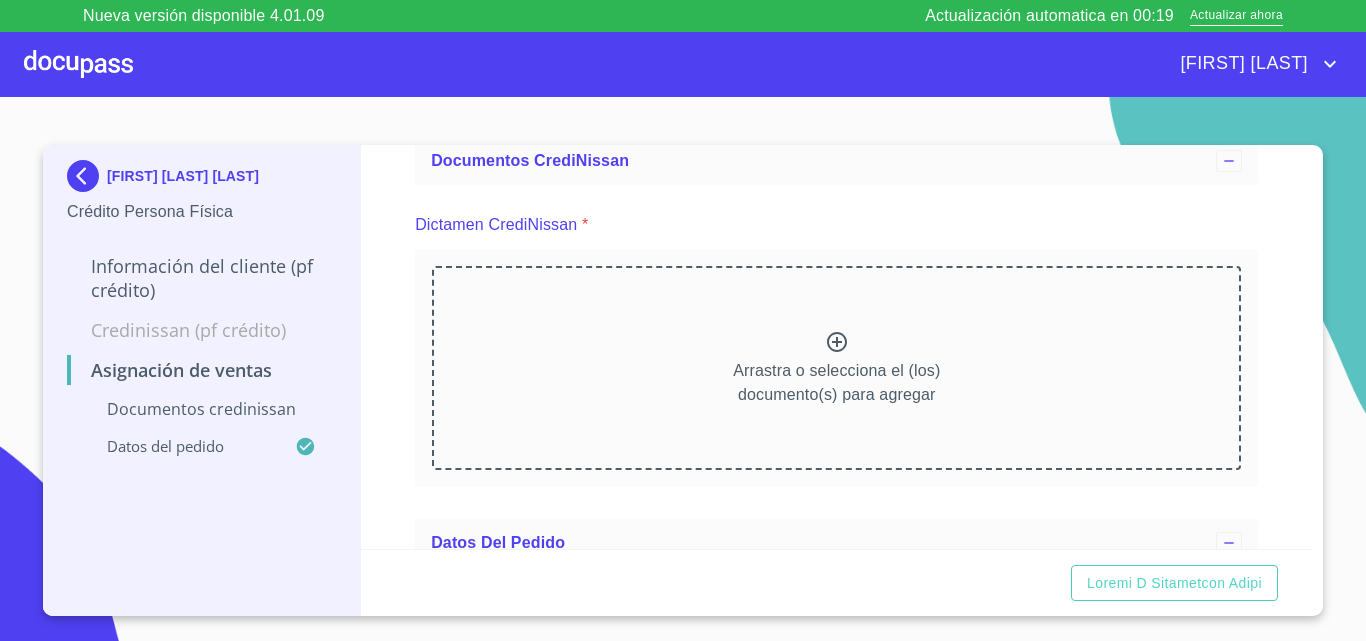 scroll, scrollTop: 0, scrollLeft: 0, axis: both 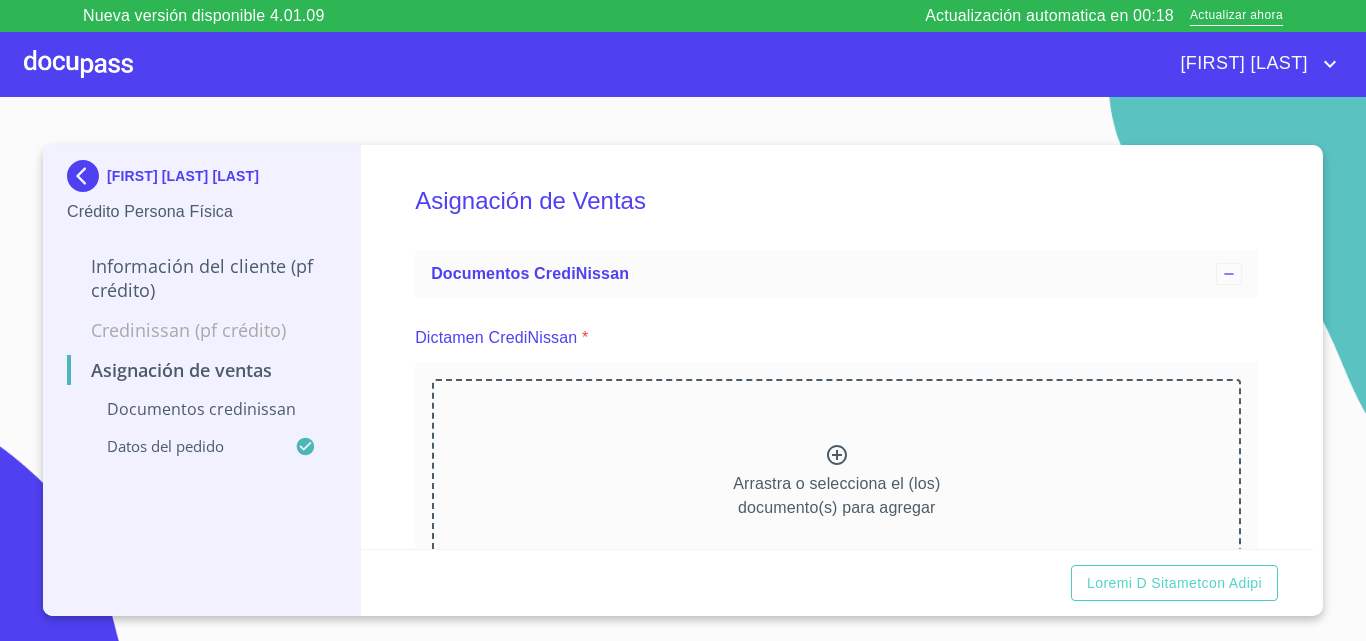 click at bounding box center (837, 455) 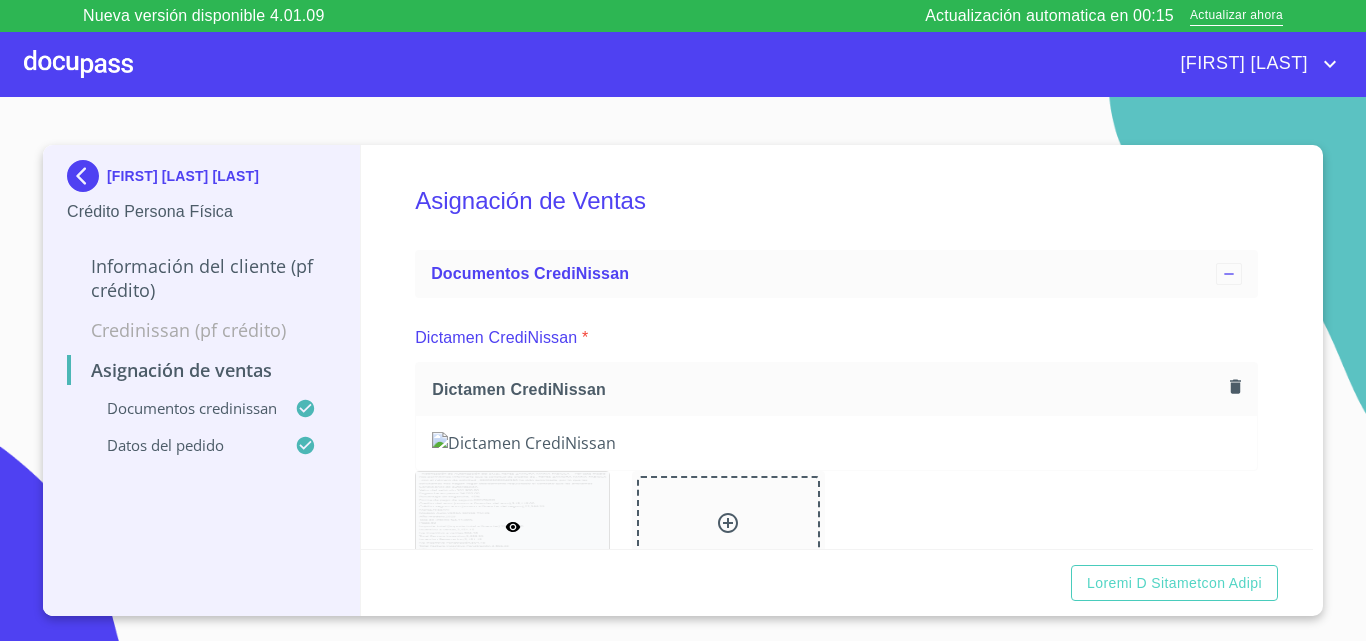 click on "Asignación de Ventas   Documentos CrediNissan Dictamen CrediNissan * Dictamen CrediNissan Dictamen CrediNissan Datos del pedido Marca   * Nissan ​ Año [YEAR] ​ Color   * girs ​ No. Pedido ​ No. Serial ​" at bounding box center [837, 347] 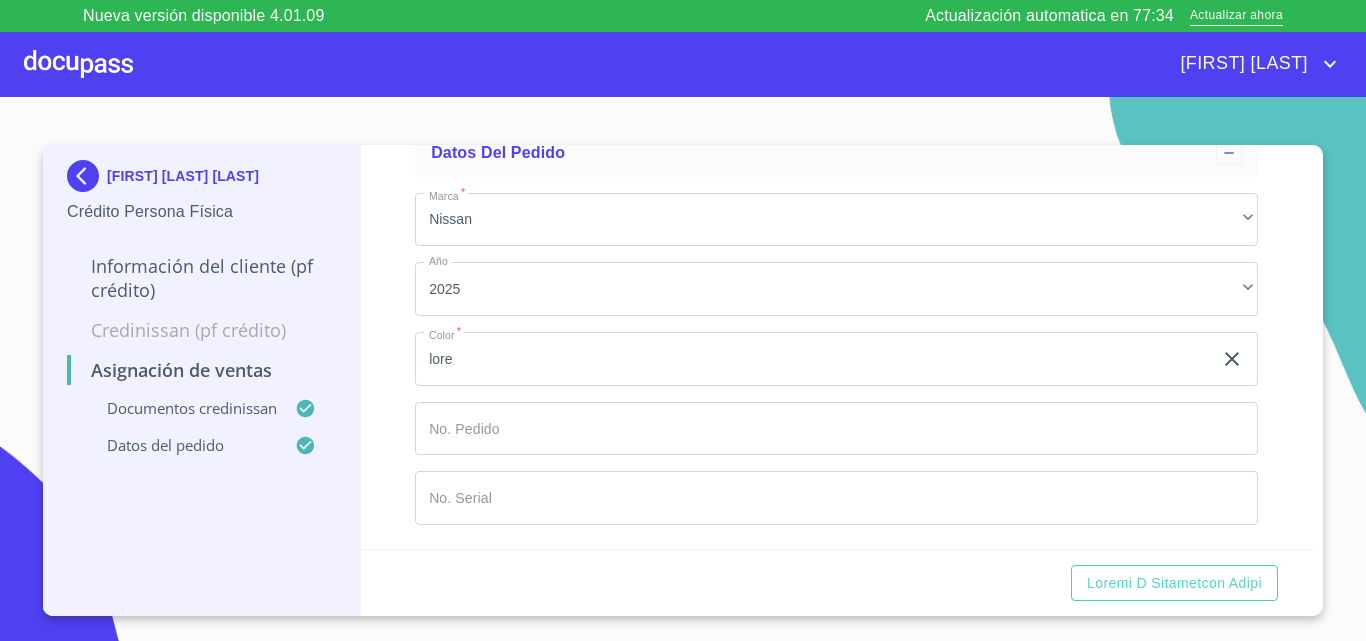 scroll, scrollTop: 1400, scrollLeft: 0, axis: vertical 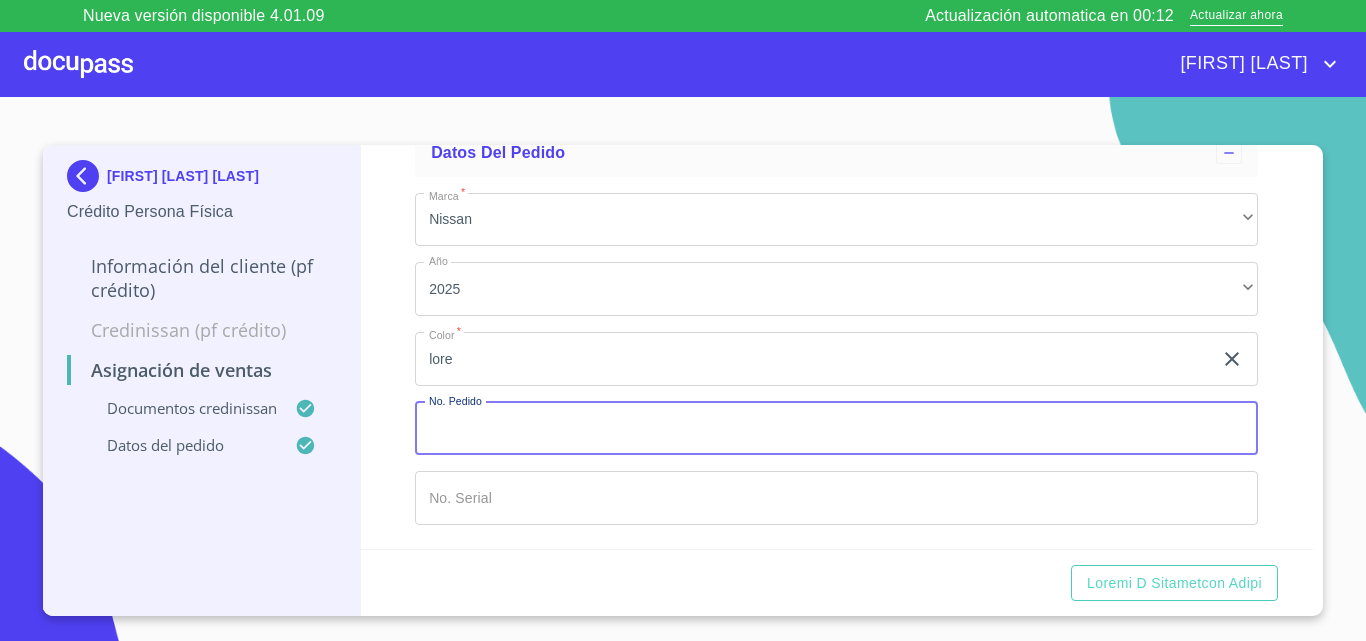 click on "Marca   *" at bounding box center [836, 429] 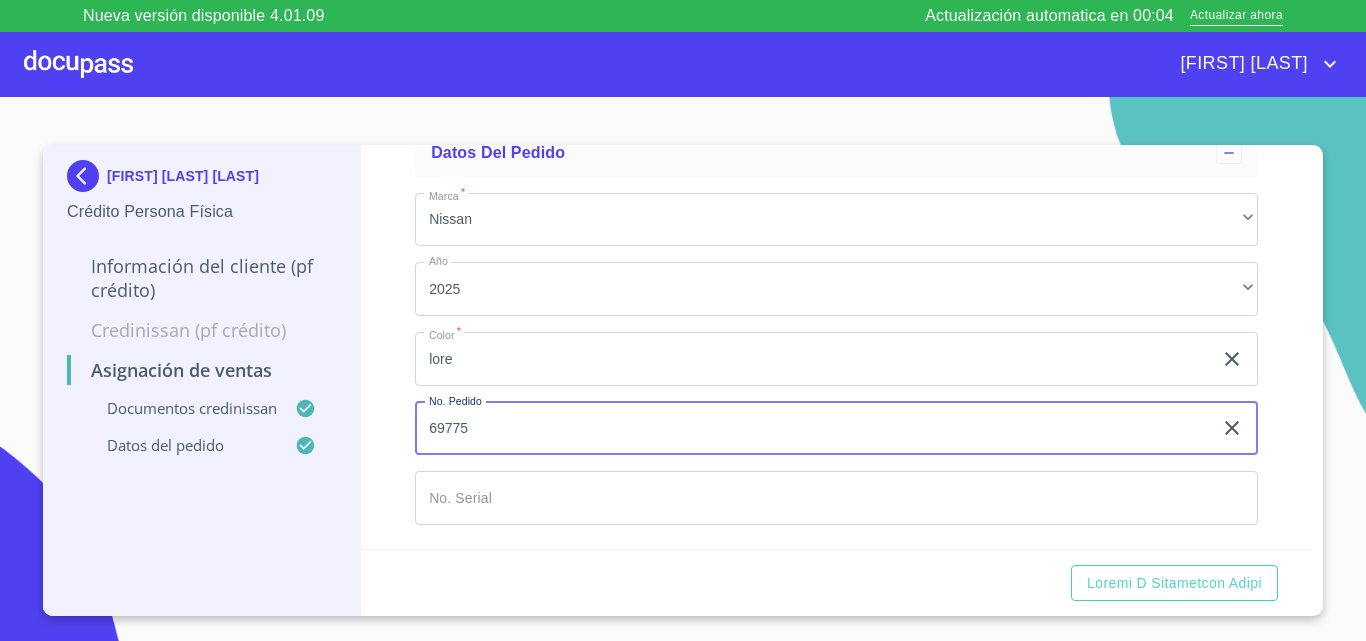type on "144923" 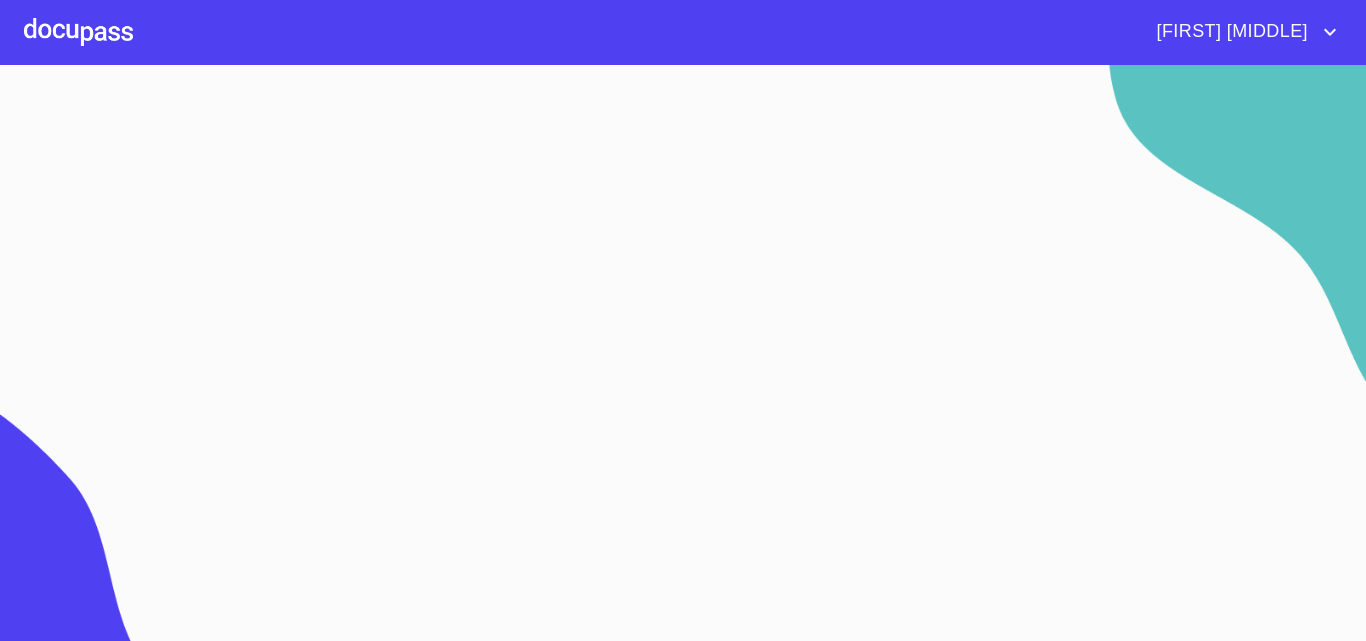 scroll, scrollTop: 0, scrollLeft: 0, axis: both 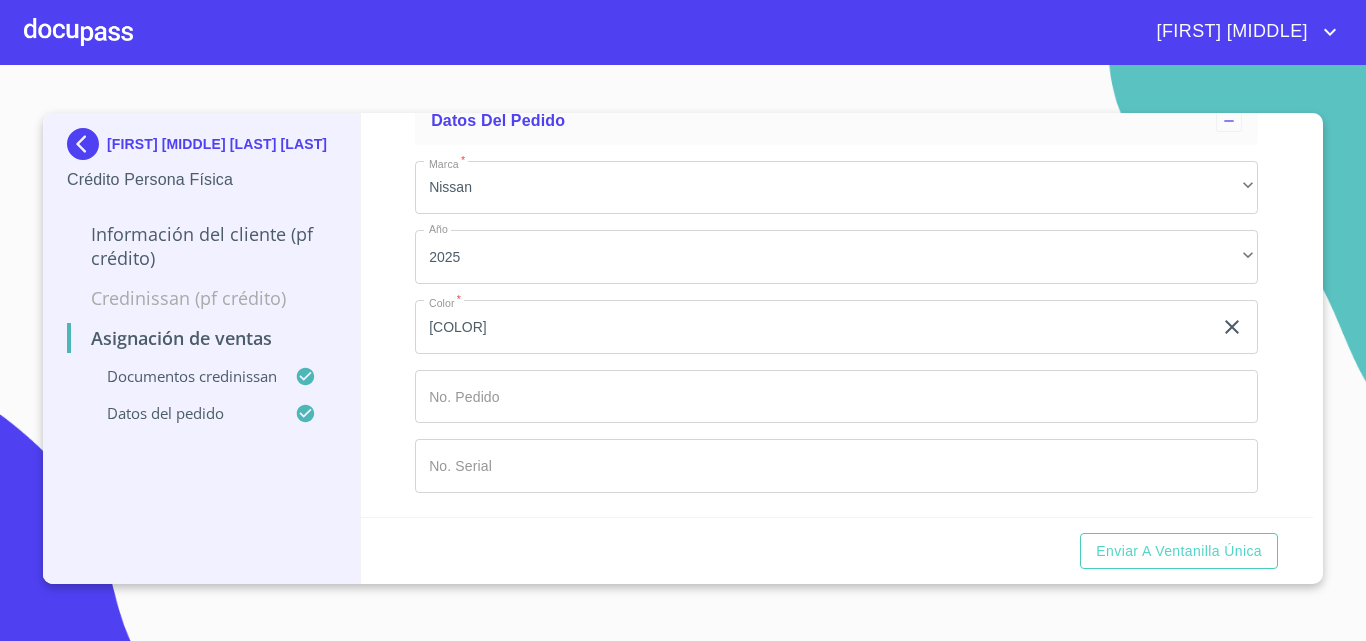 click on "Marca   *" at bounding box center [813, 327] 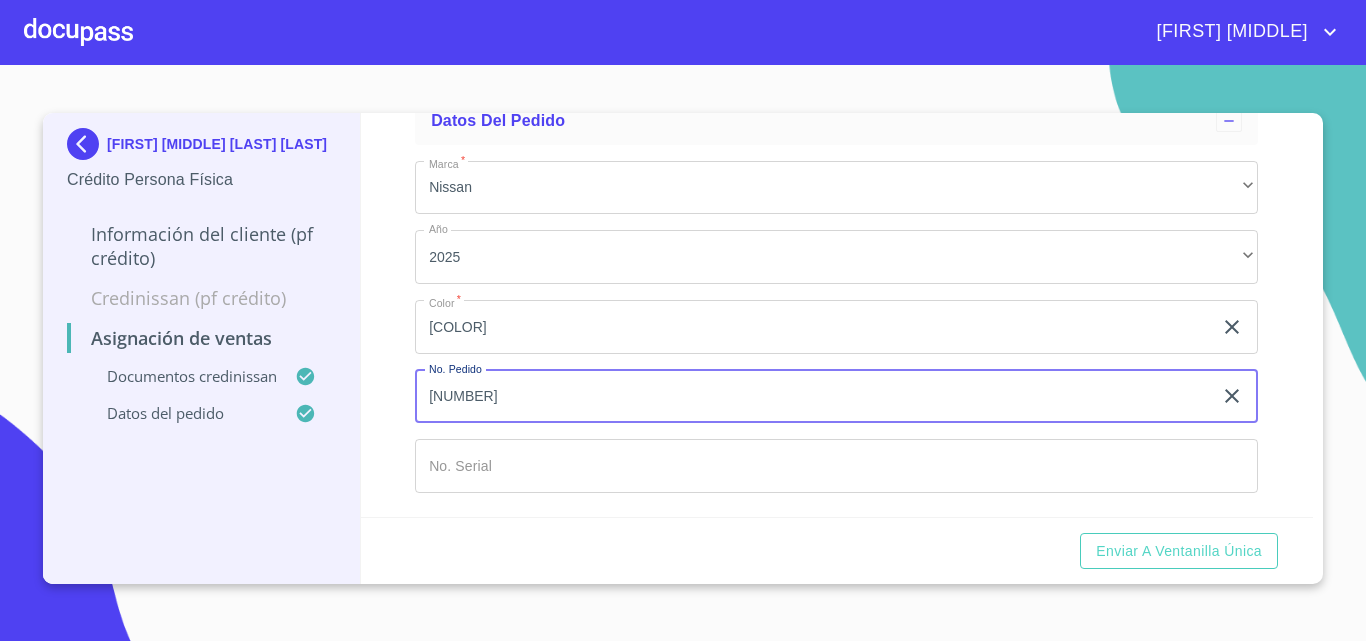 type on "[NUMBER]" 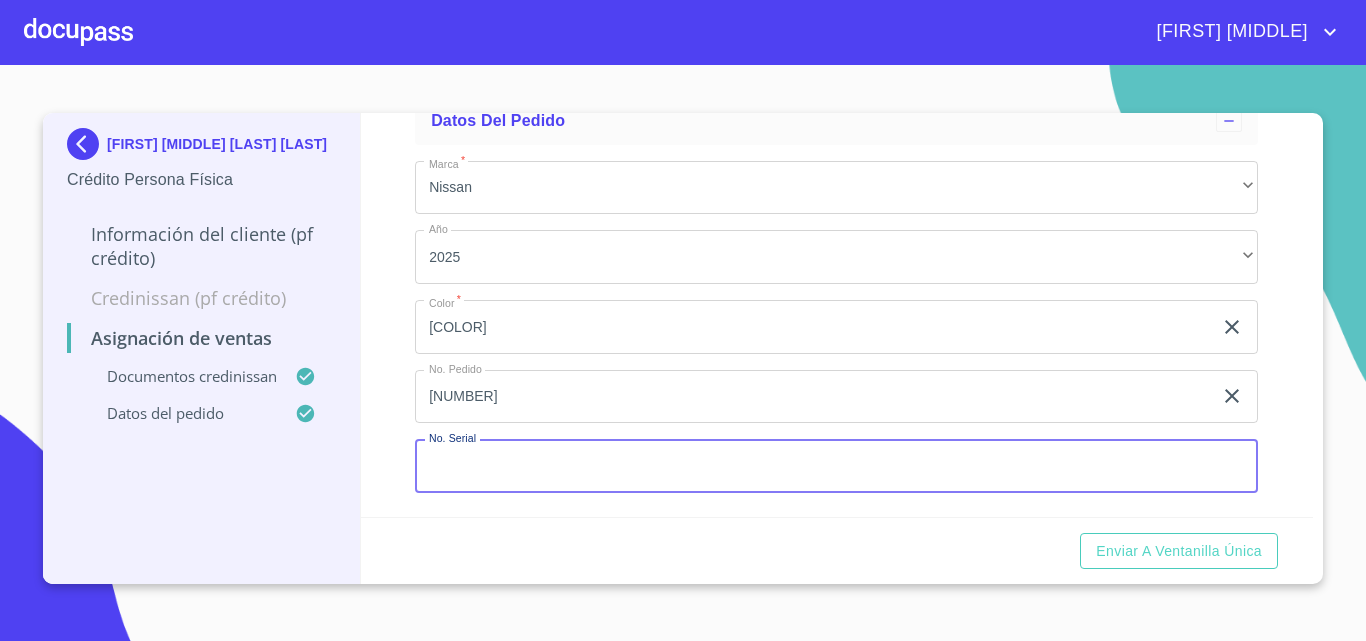 click on "Marca   *" at bounding box center [836, 466] 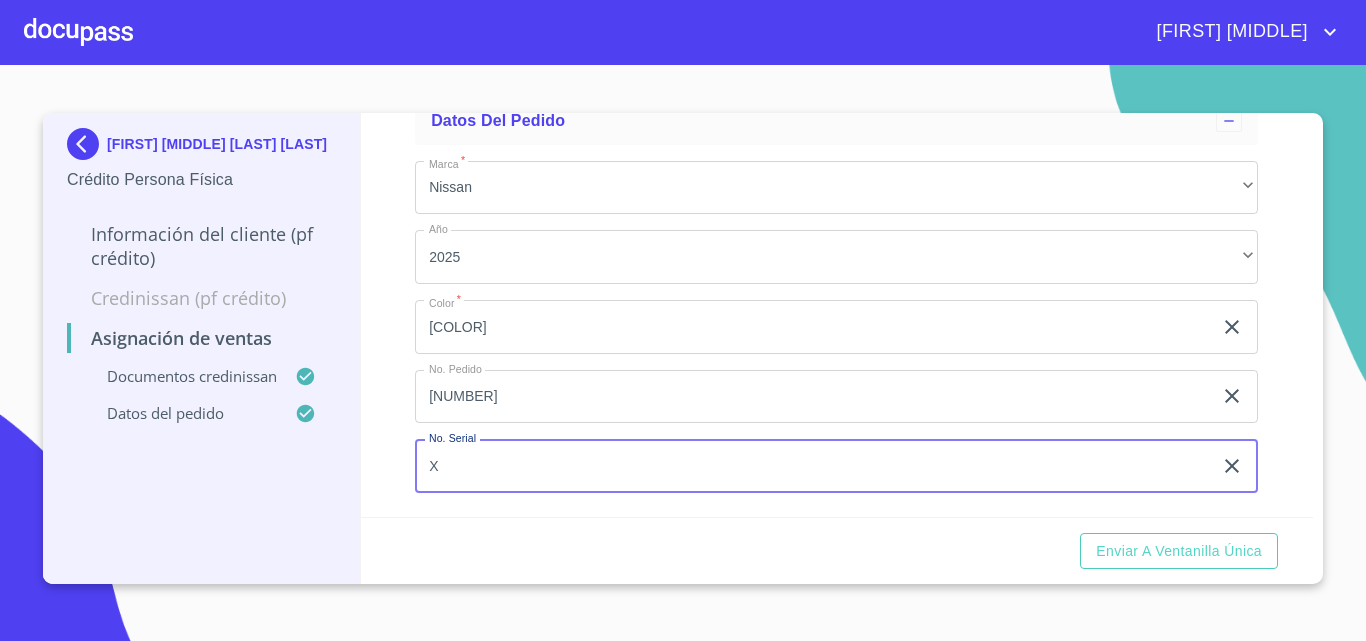 type on "X" 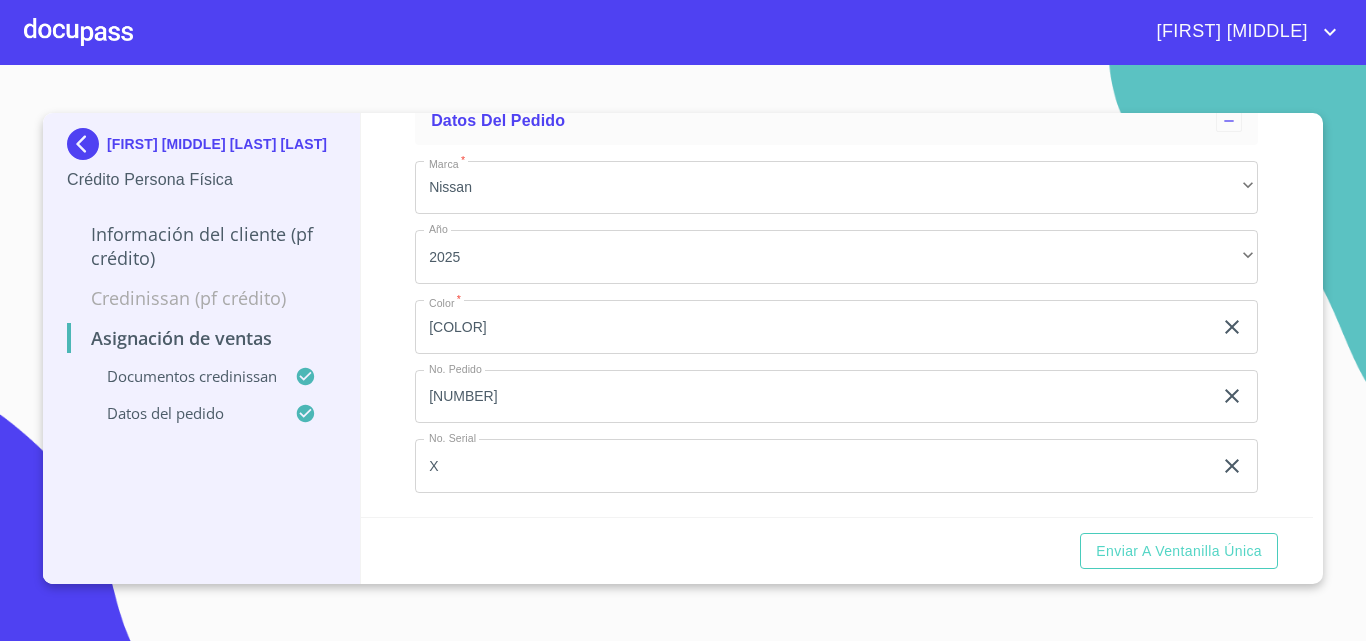 click on "Asignación de Ventas   Documentos CrediNissan Dictamen CrediNissan * Dictamen CrediNissan Dictamen CrediNissan Datos del pedido Marca   * Nissan ​ Año [YYYY] ​ Color   * [COLOR] ​ No. Pedido [NUMBER] ​ No. Serial X ​" at bounding box center (837, 315) 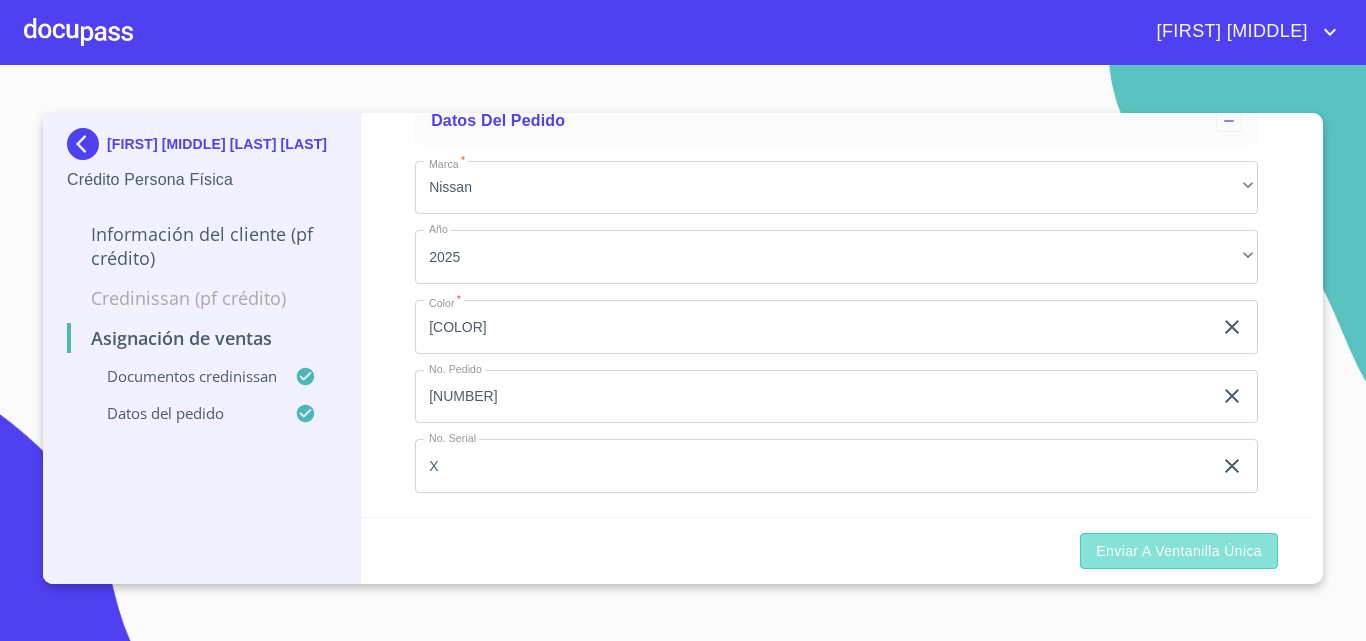 click on "Enviar a Ventanilla única" at bounding box center [1179, 551] 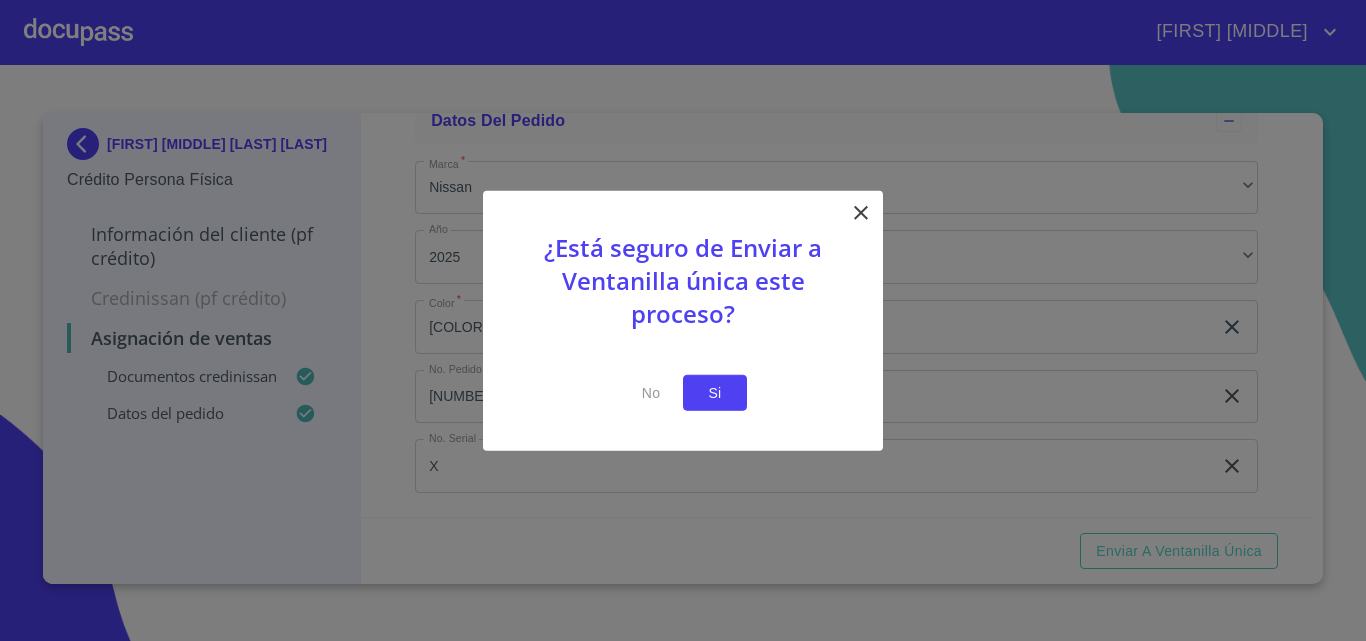 click on "Si" at bounding box center [715, 392] 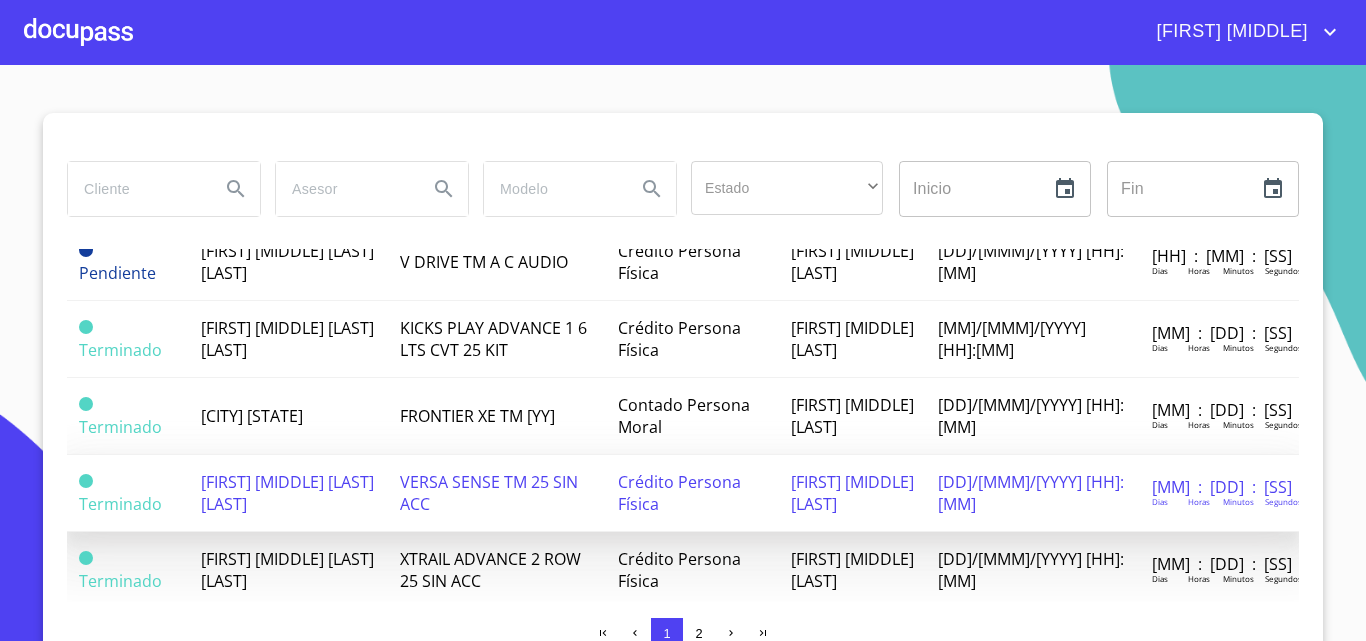 scroll, scrollTop: 973, scrollLeft: 0, axis: vertical 